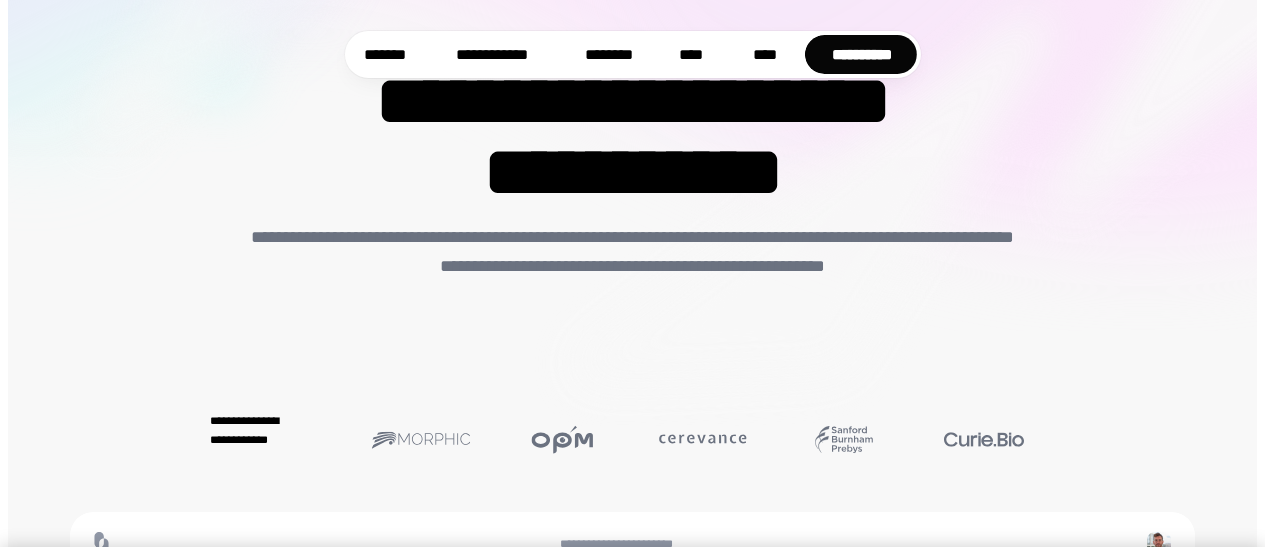 scroll, scrollTop: 99, scrollLeft: 0, axis: vertical 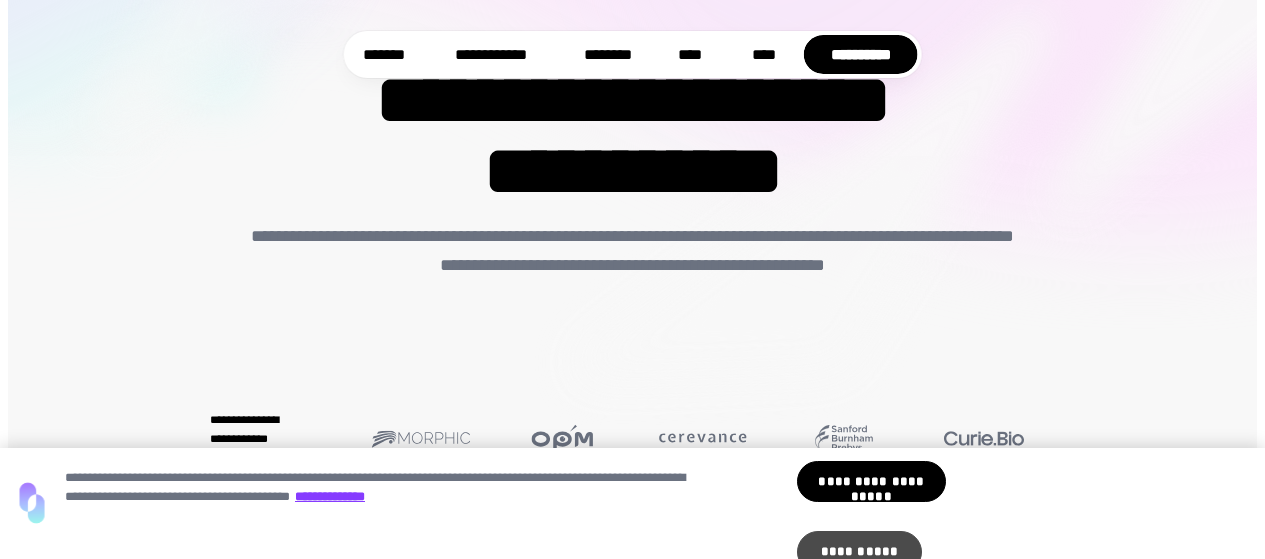 click on "**********" at bounding box center [859, 552] 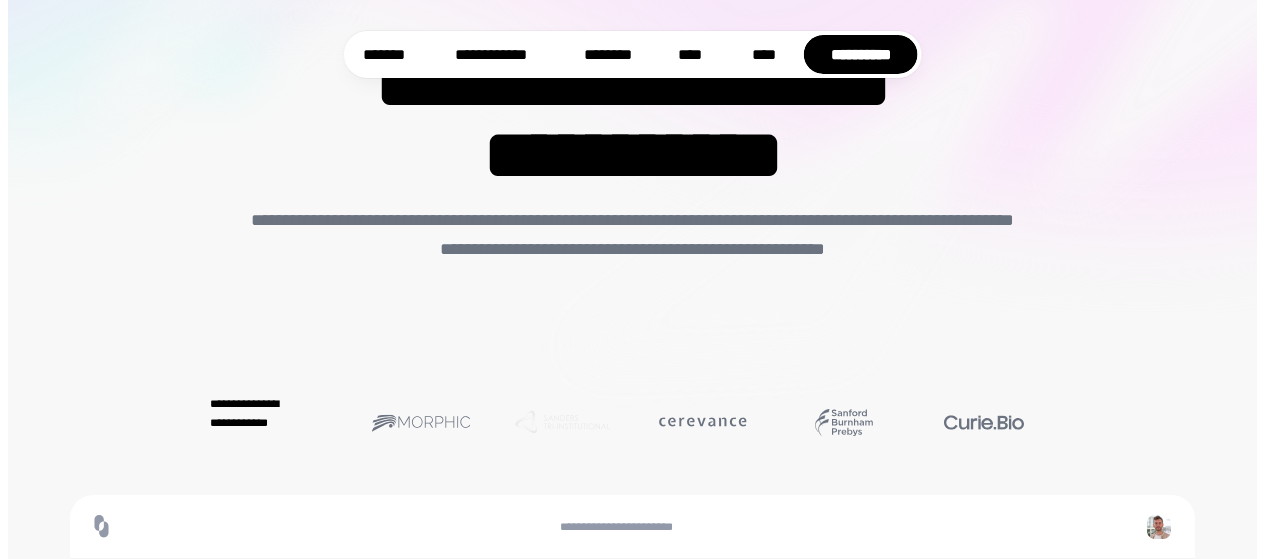 scroll, scrollTop: 0, scrollLeft: 0, axis: both 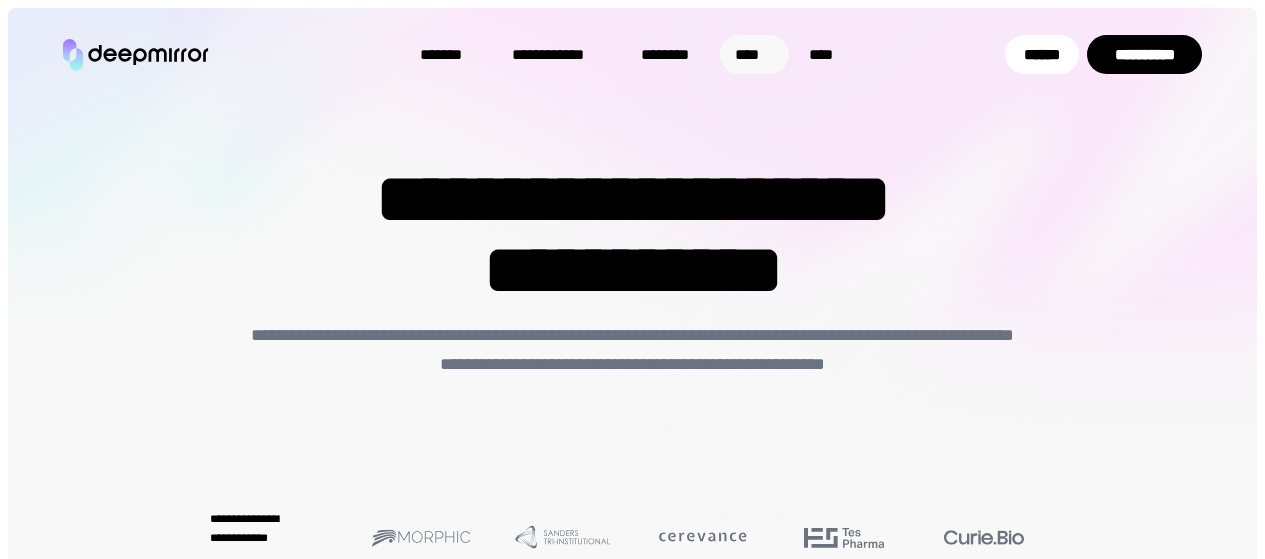 click on "****" at bounding box center [755, 54] 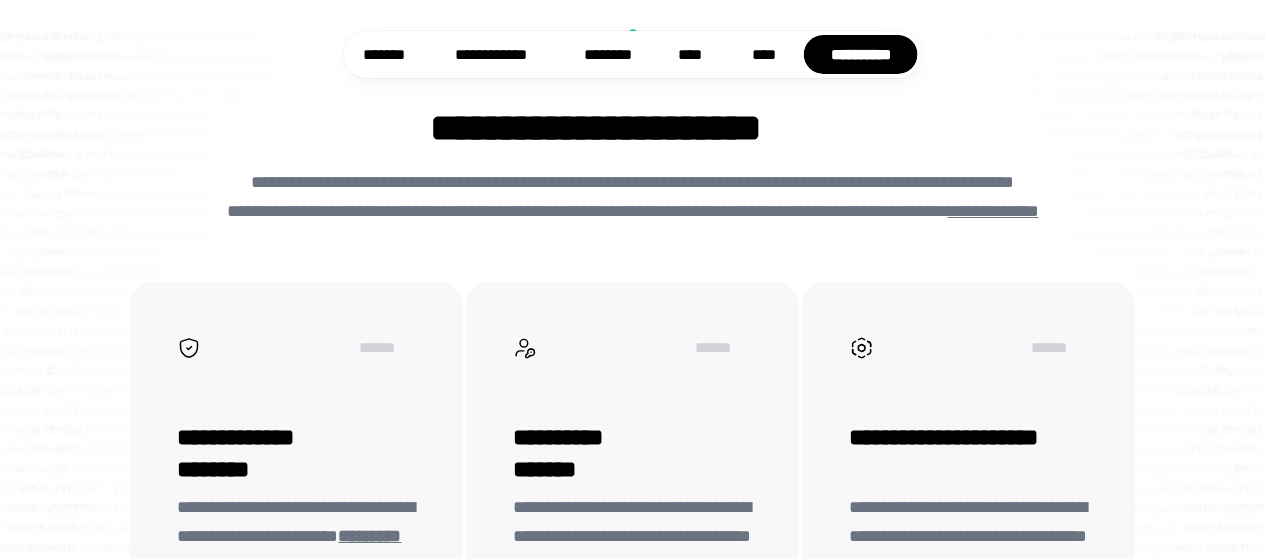 scroll, scrollTop: 6169, scrollLeft: 0, axis: vertical 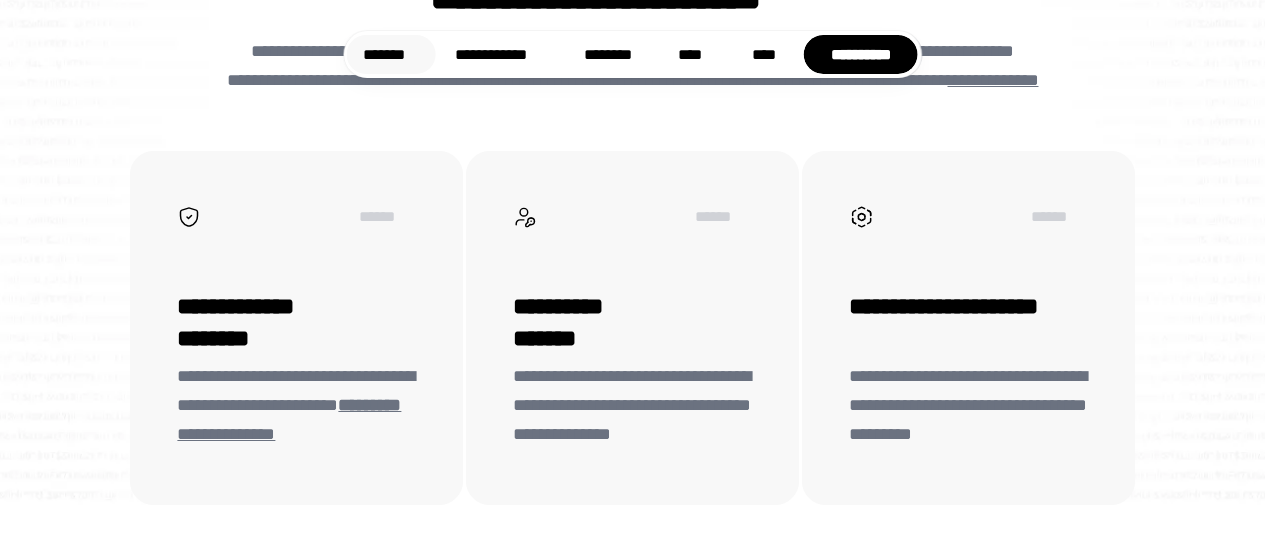 click on "*******" at bounding box center [391, 54] 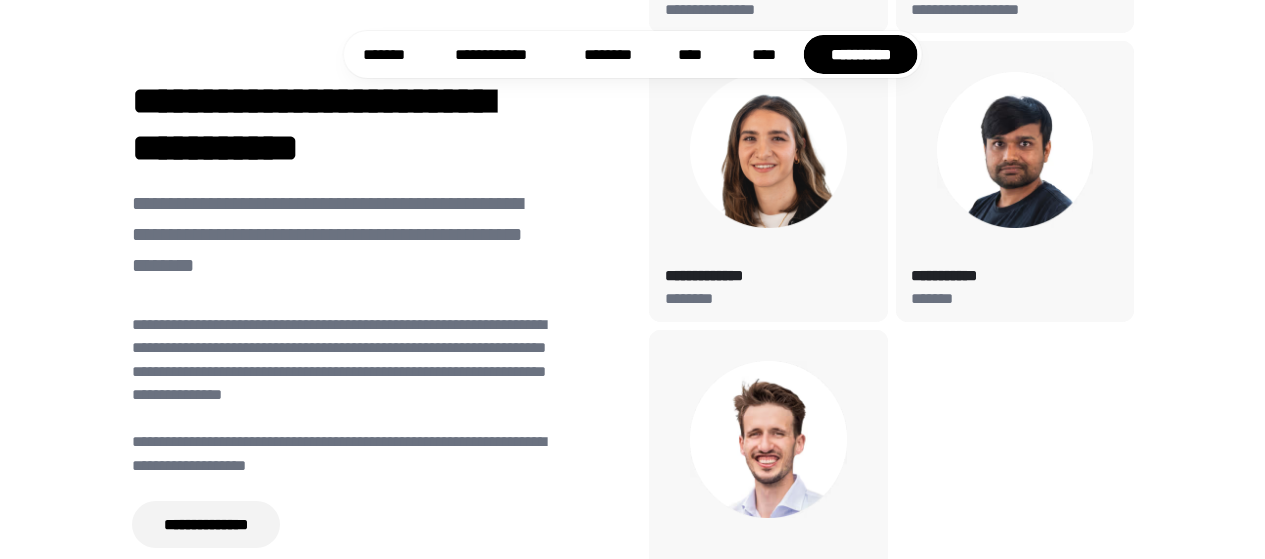 scroll, scrollTop: 7569, scrollLeft: 0, axis: vertical 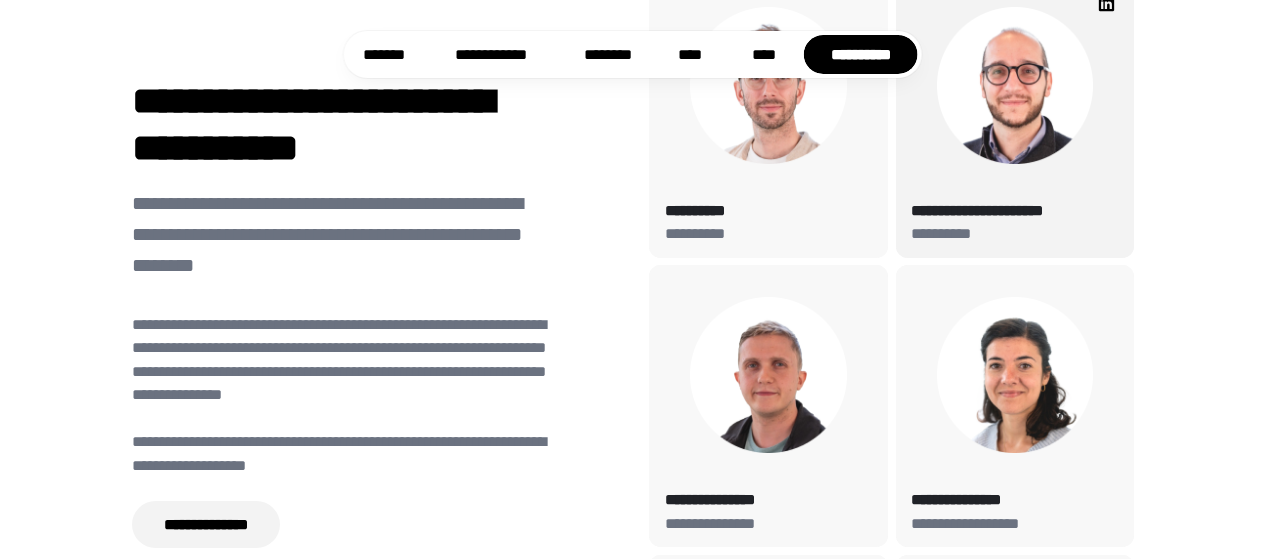 click on "**********" at bounding box center (1015, 234) 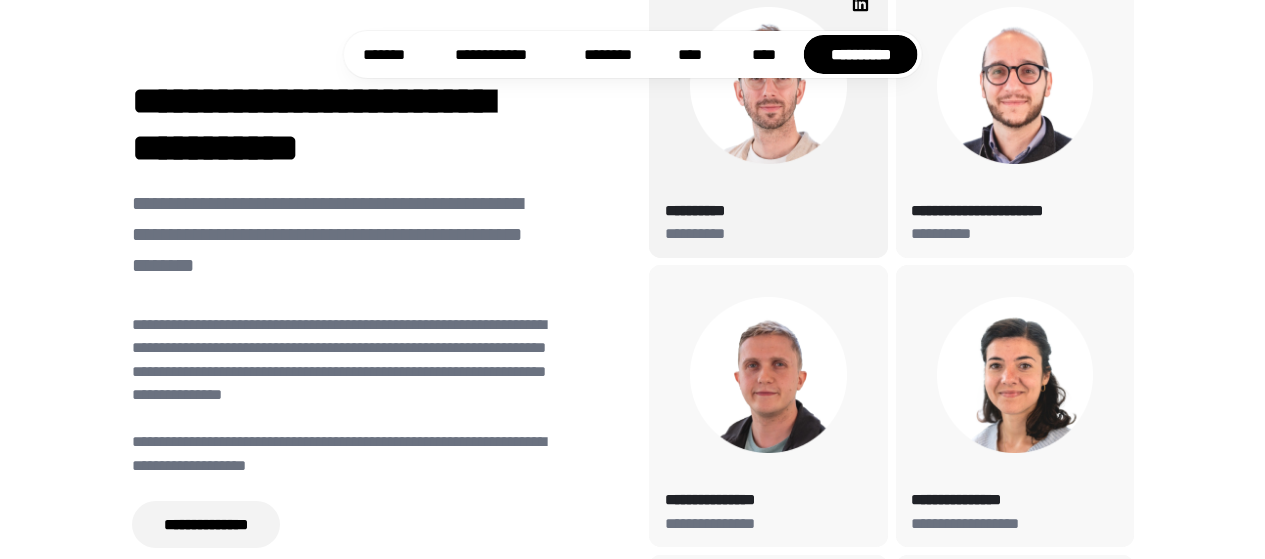 click on "**********" at bounding box center (768, 117) 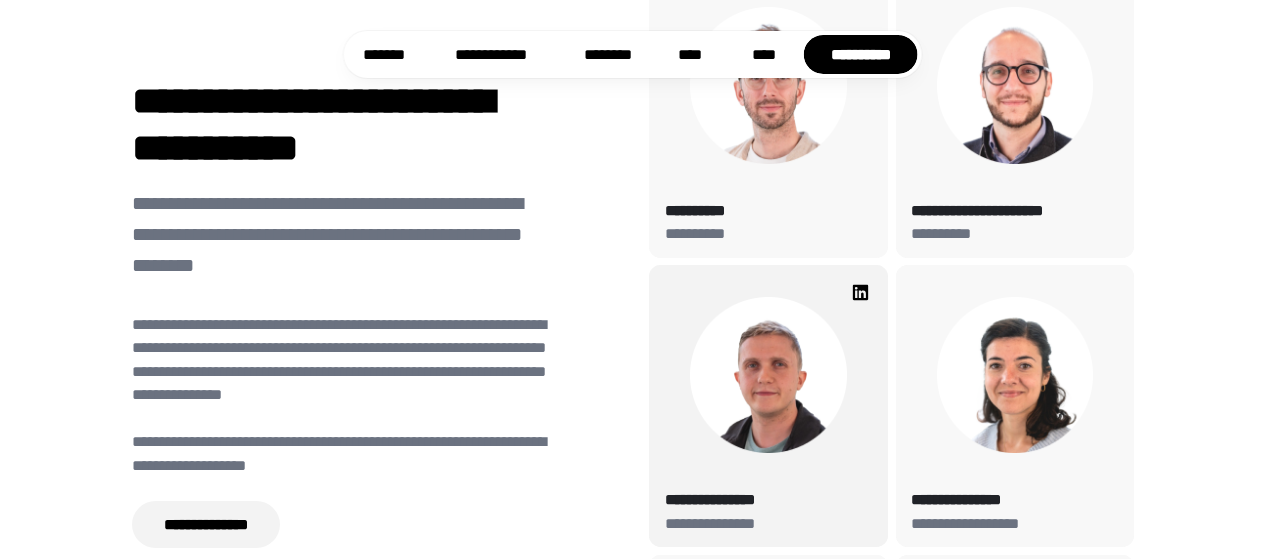 click at bounding box center (768, 375) 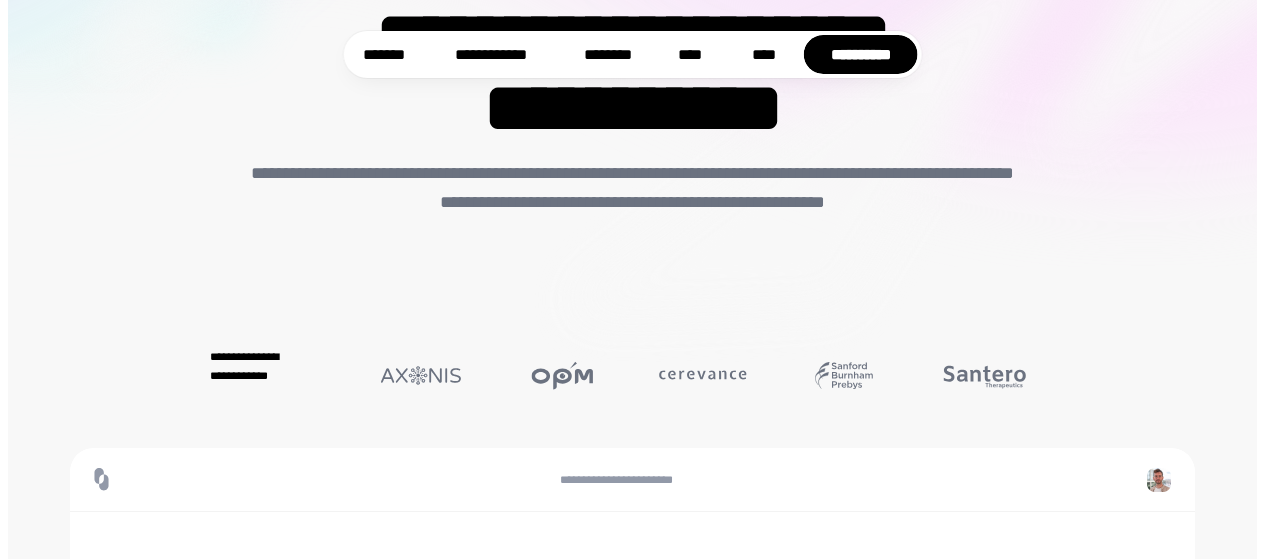 scroll, scrollTop: 0, scrollLeft: 0, axis: both 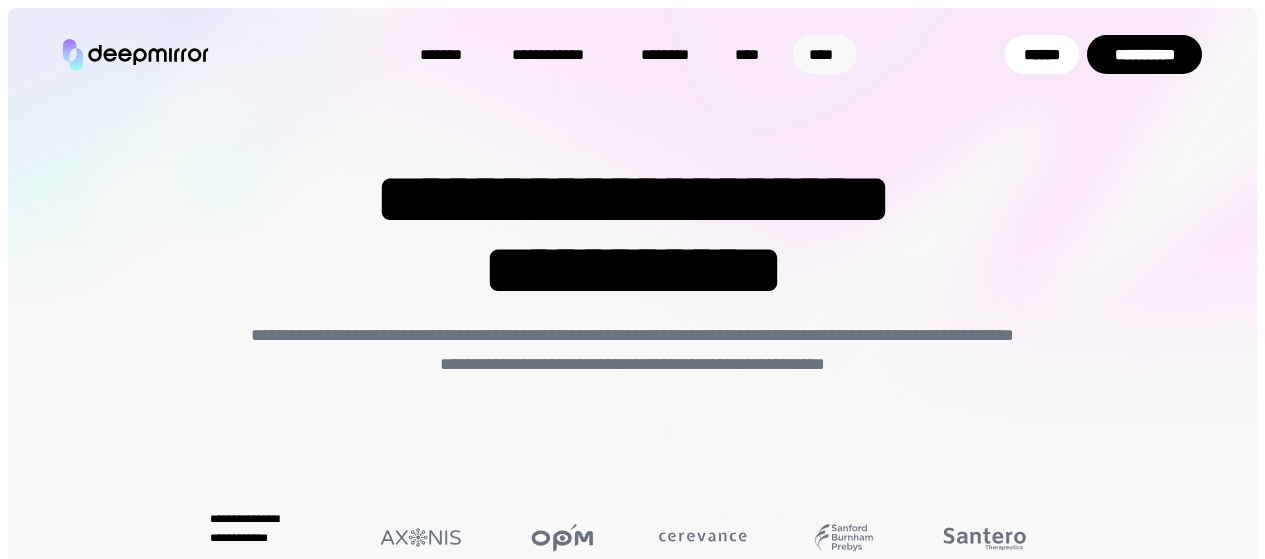 click on "****" at bounding box center [825, 54] 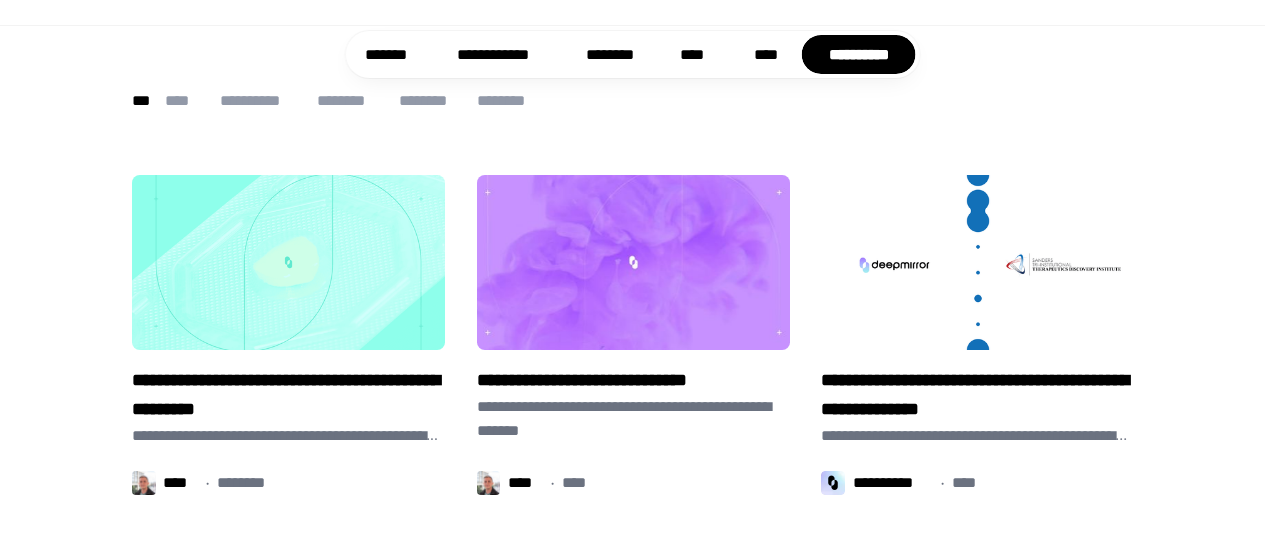 scroll, scrollTop: 0, scrollLeft: 0, axis: both 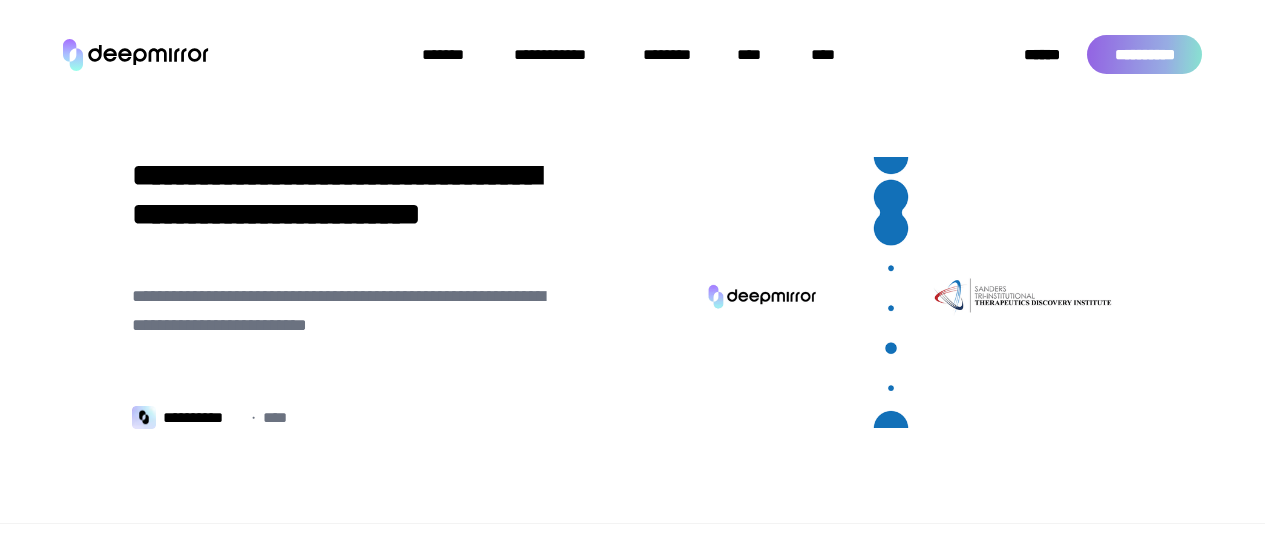 click on "**********" at bounding box center [1144, 55] 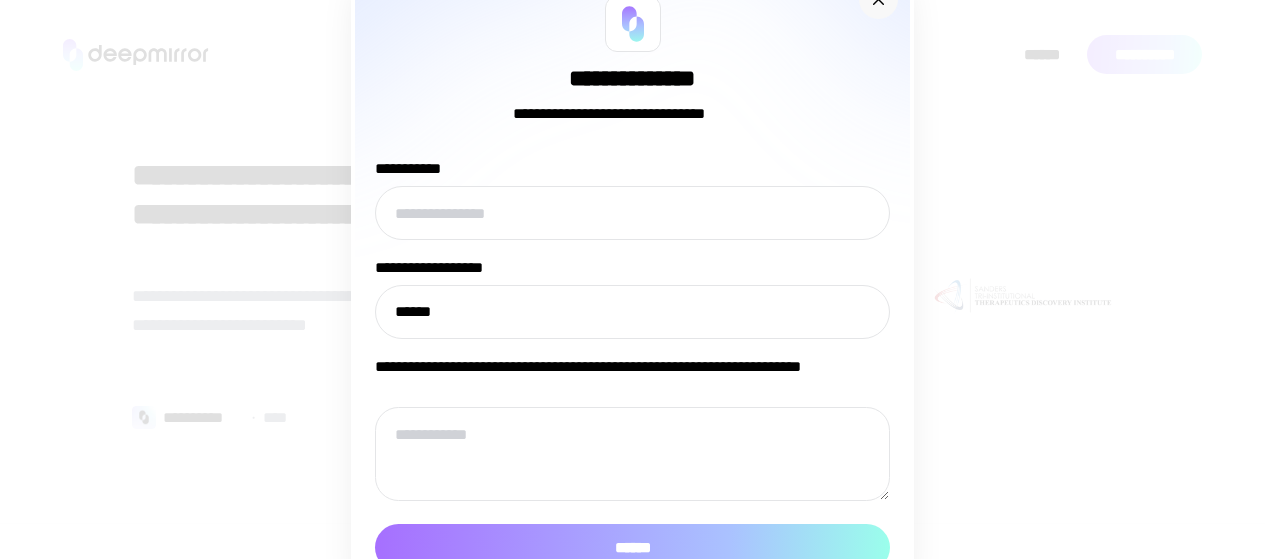 click at bounding box center (879, 0) 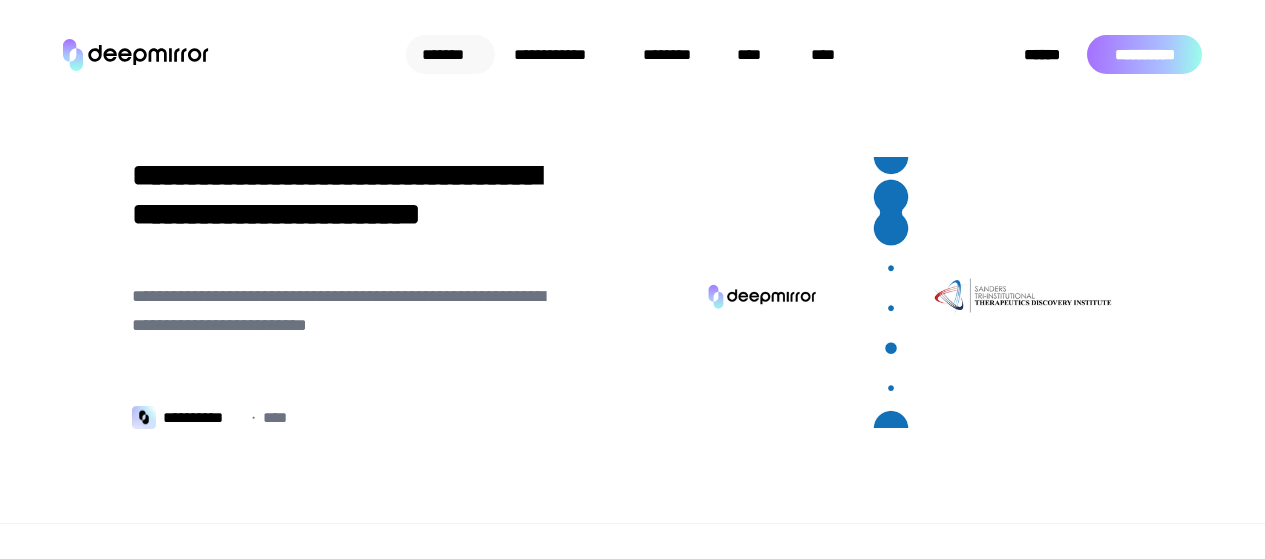 click on "*******" at bounding box center (450, 54) 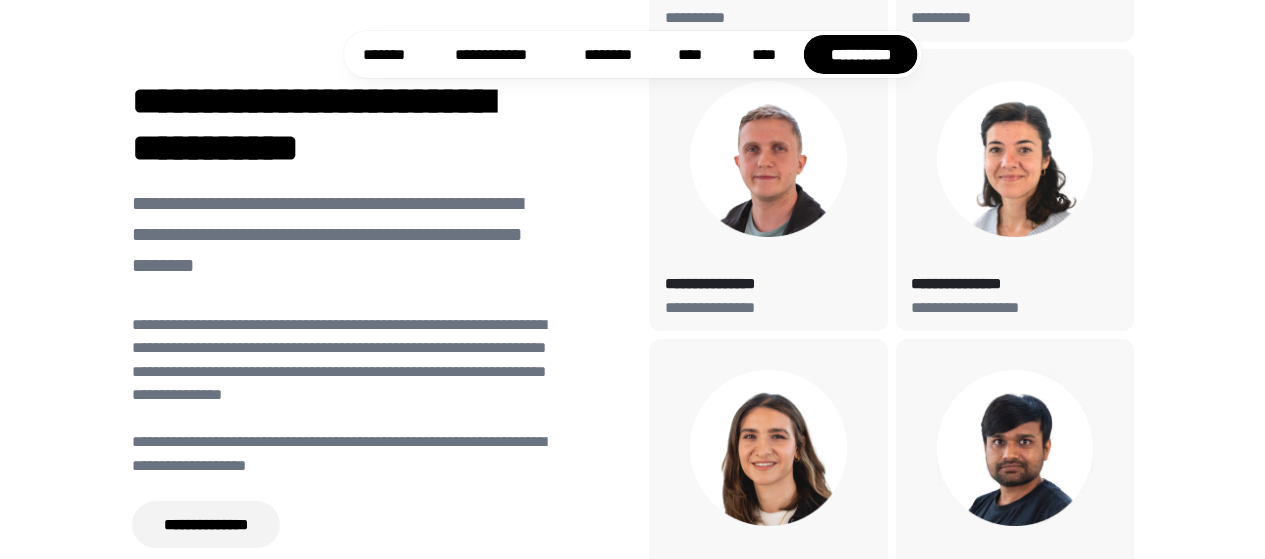 scroll, scrollTop: 7271, scrollLeft: 0, axis: vertical 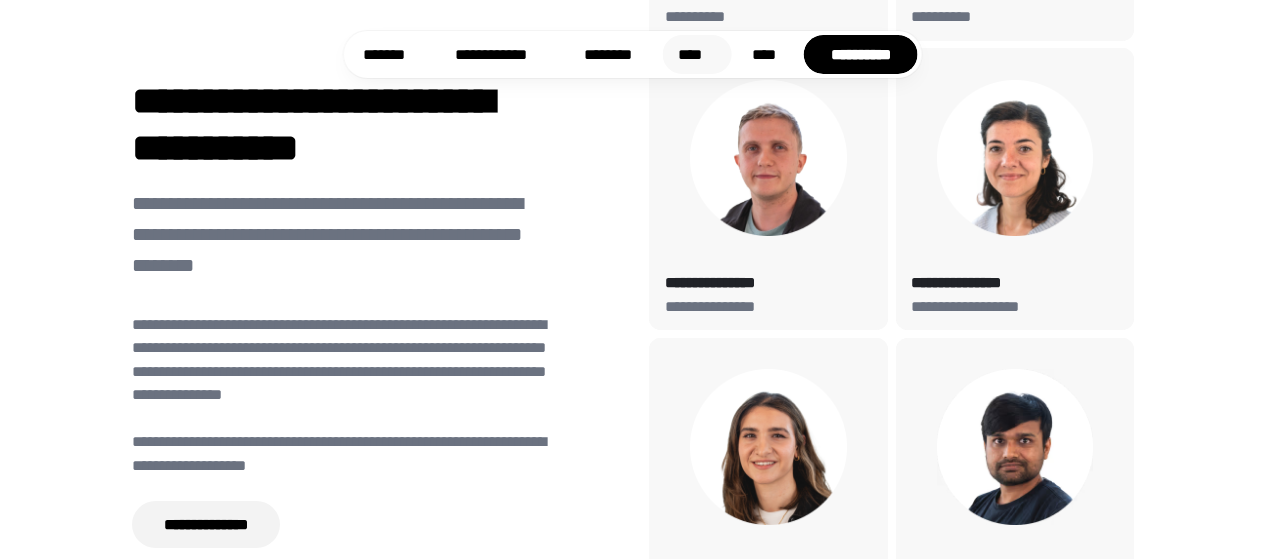 click on "****" at bounding box center [697, 54] 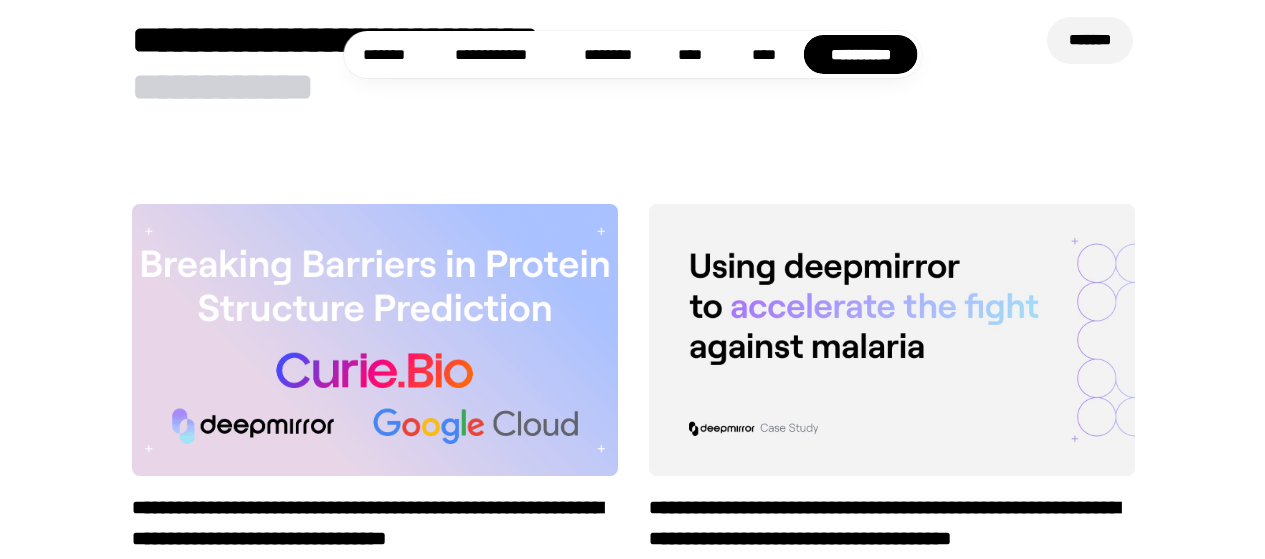 scroll, scrollTop: 5301, scrollLeft: 0, axis: vertical 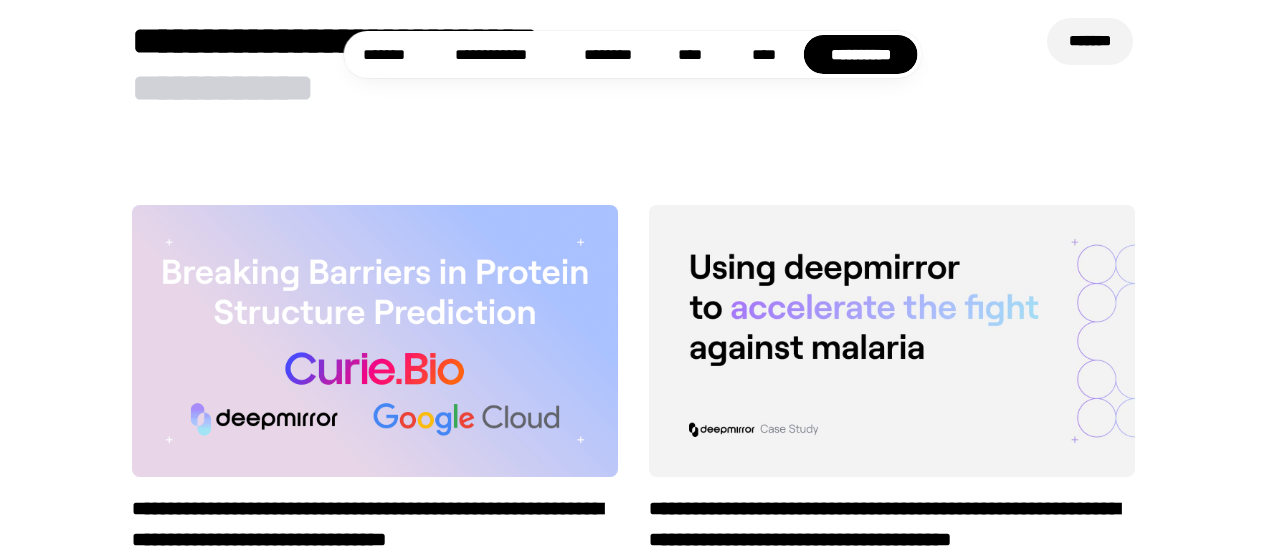 click at bounding box center (632, 54) 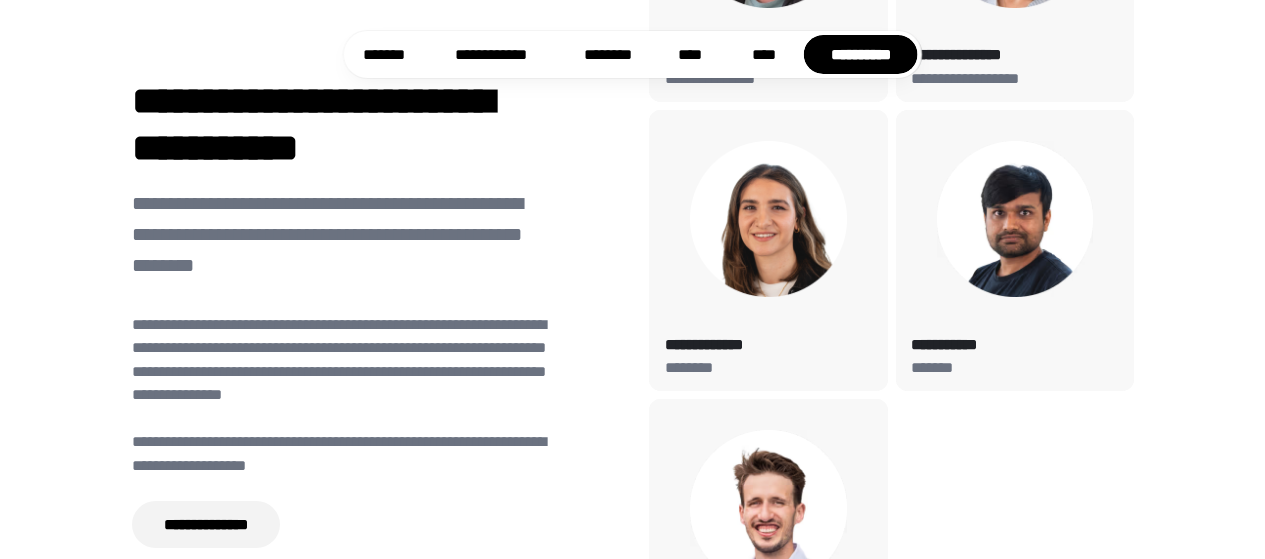 scroll, scrollTop: 7500, scrollLeft: 0, axis: vertical 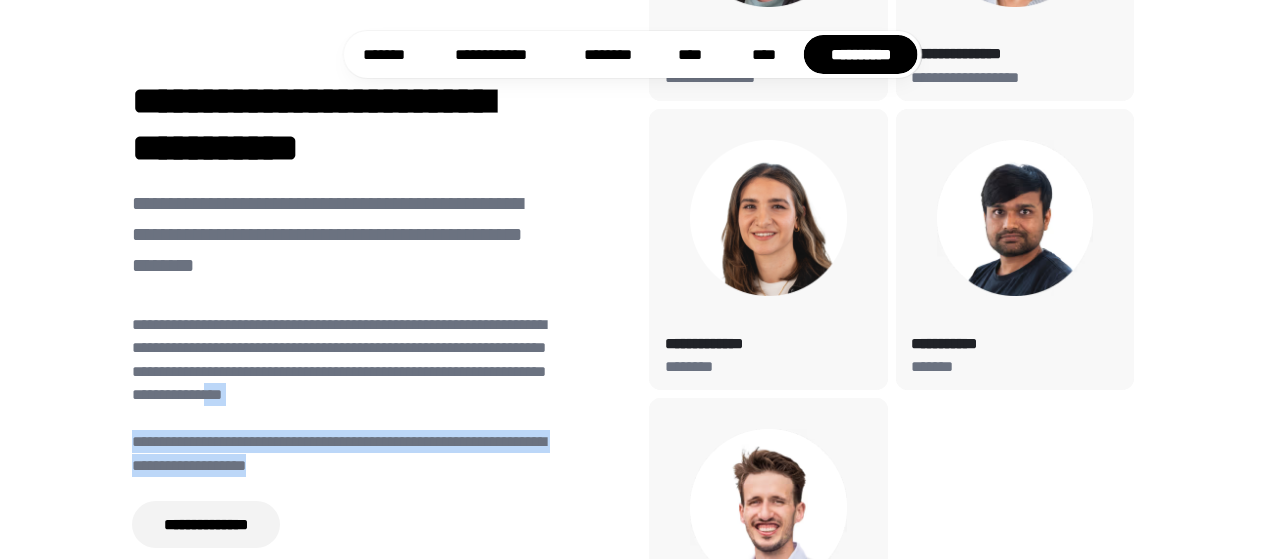 drag, startPoint x: 574, startPoint y: 401, endPoint x: 527, endPoint y: 400, distance: 47.010635 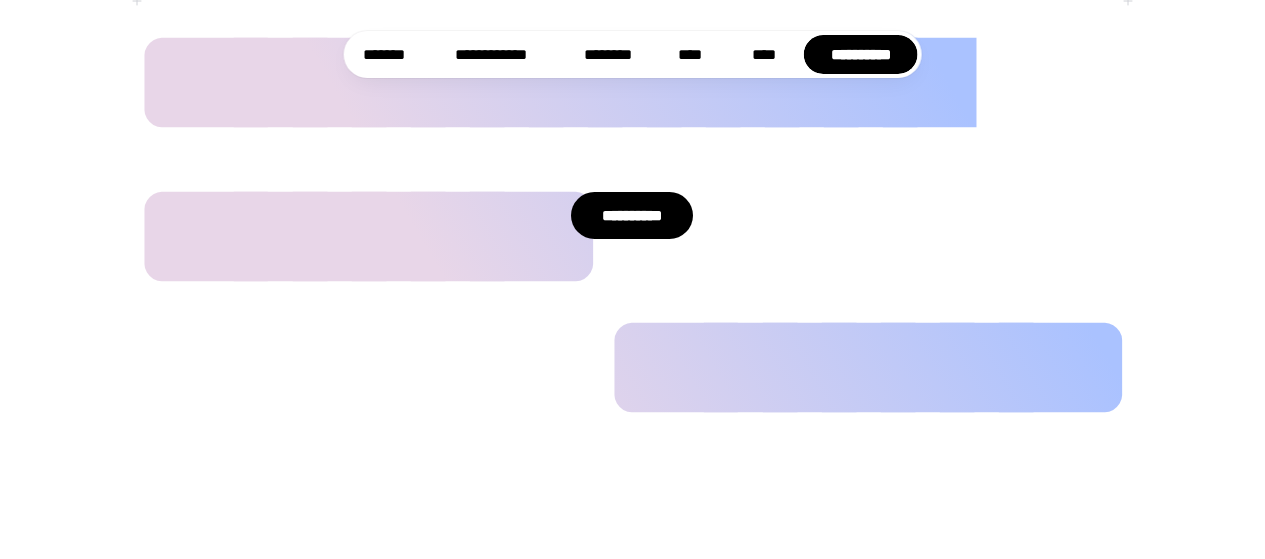 scroll, scrollTop: 9116, scrollLeft: 0, axis: vertical 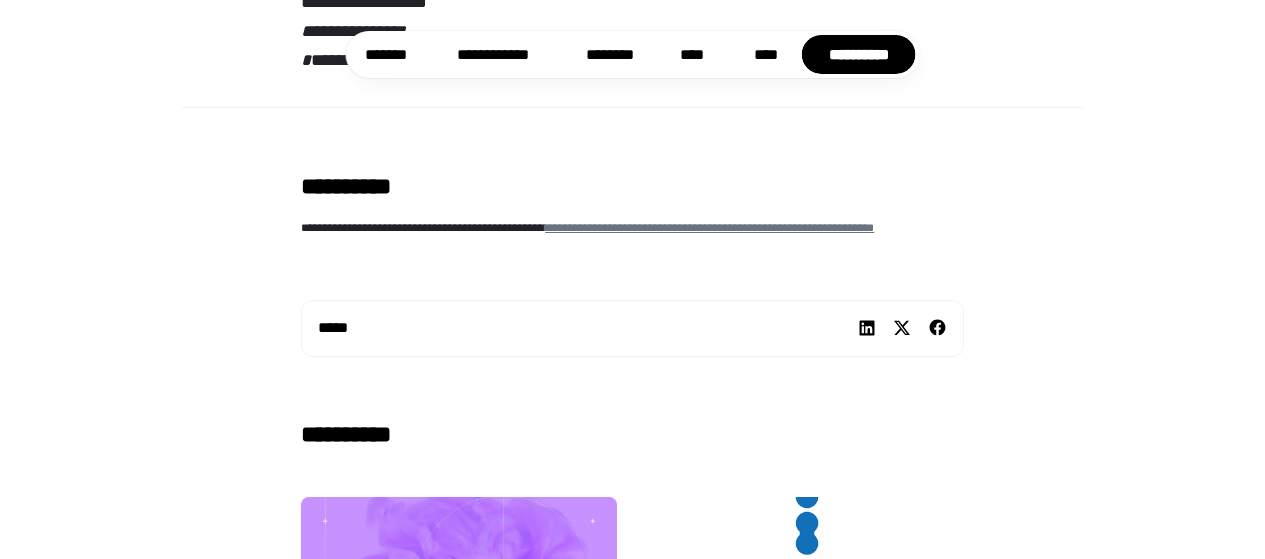 click on "**********" at bounding box center [709, 227] 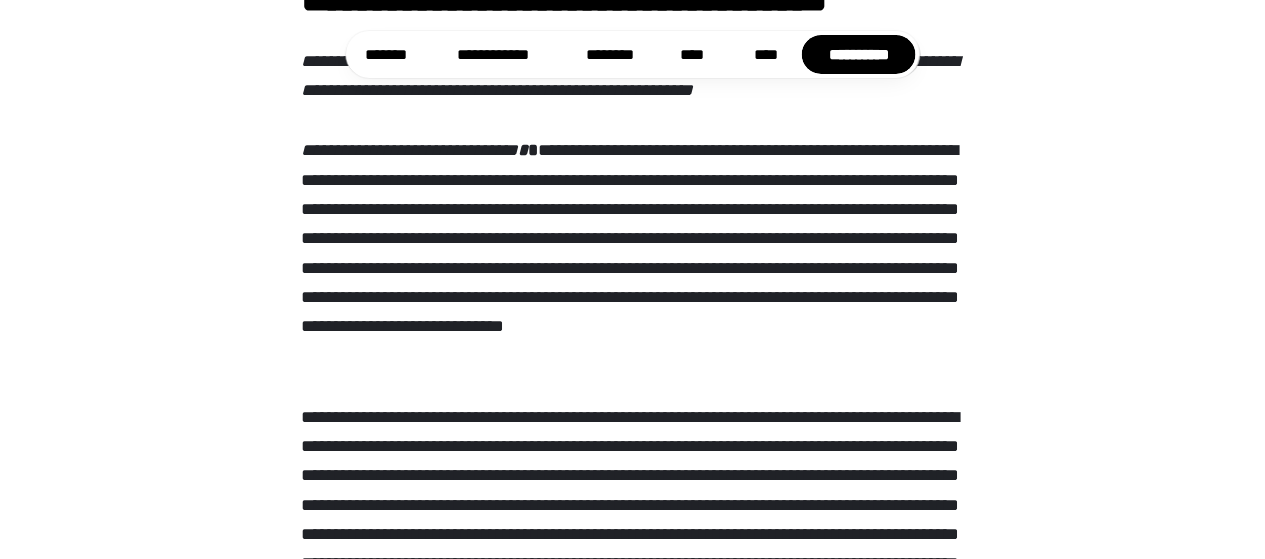 scroll, scrollTop: 0, scrollLeft: 0, axis: both 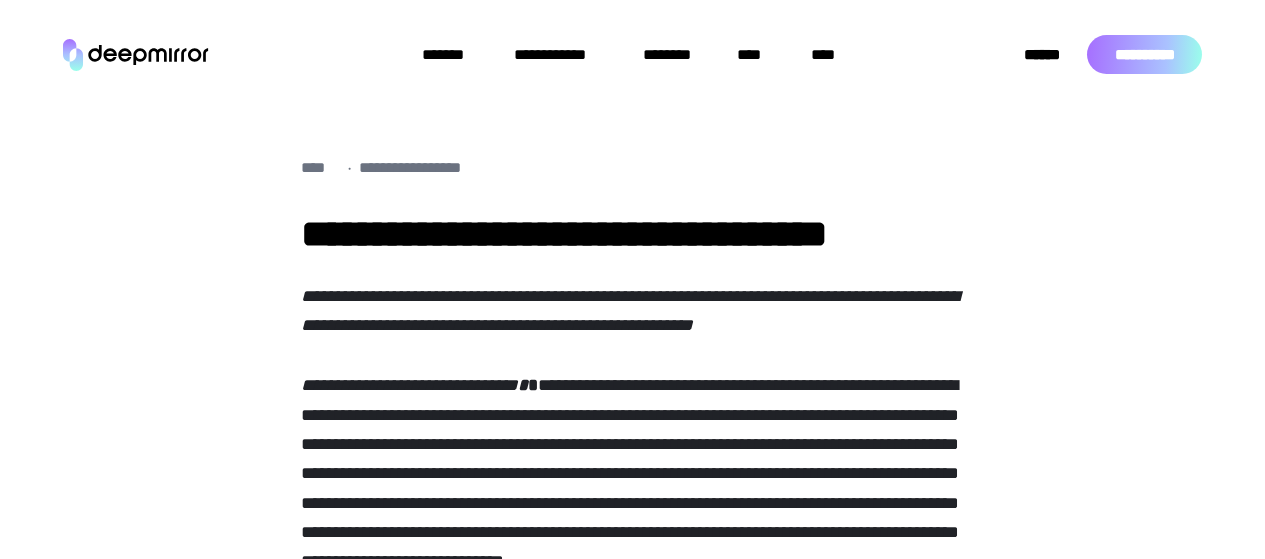 click on "****" at bounding box center [320, 168] 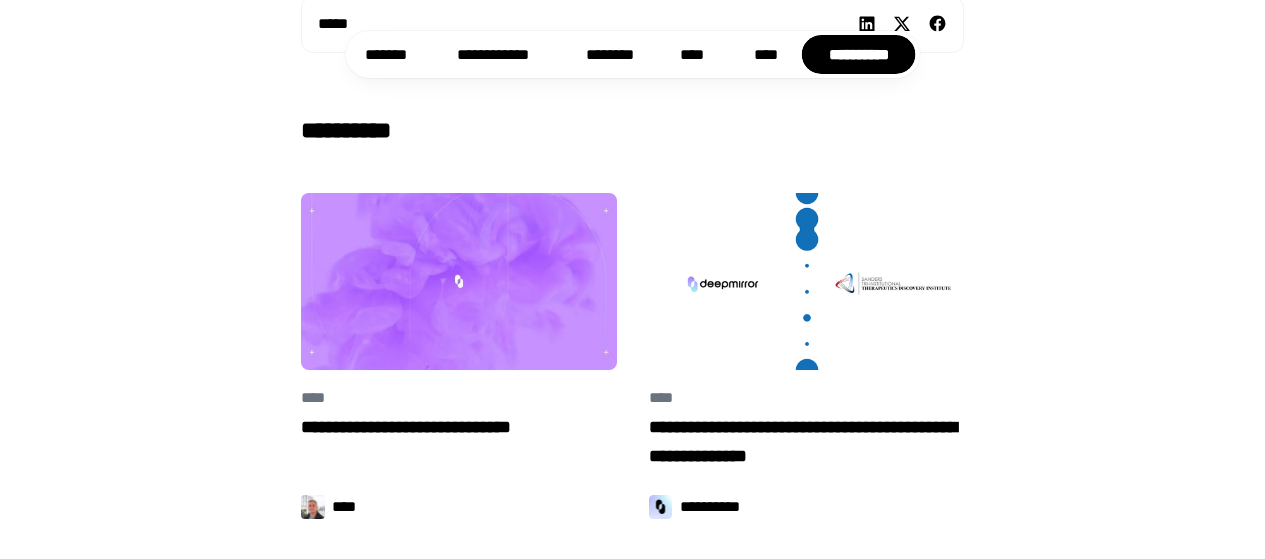 scroll, scrollTop: 2108, scrollLeft: 0, axis: vertical 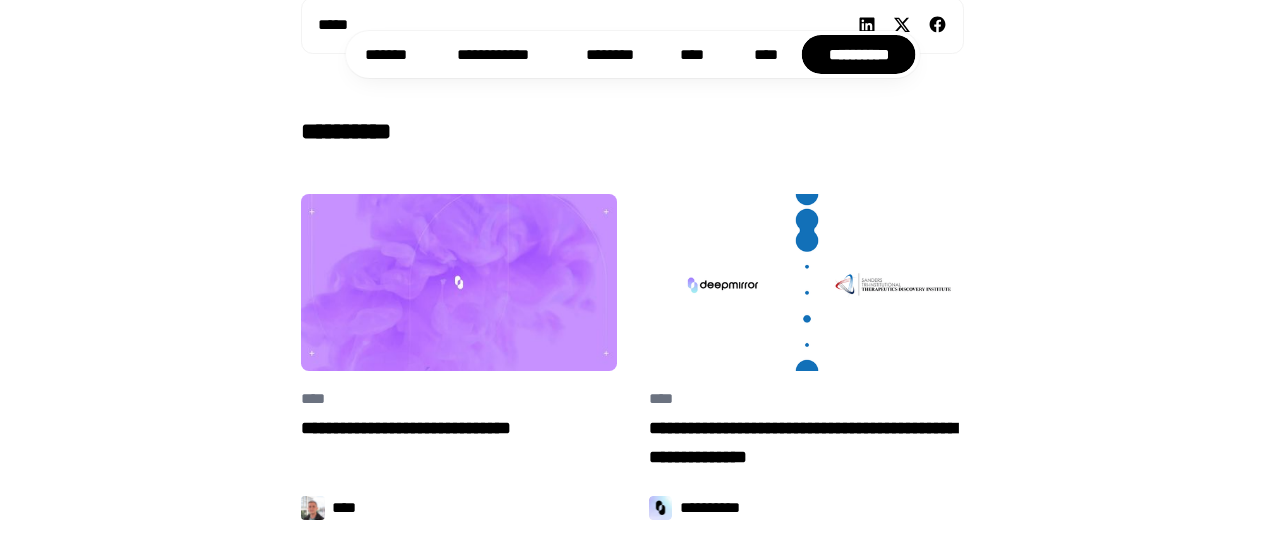 click at bounding box center (459, 282) 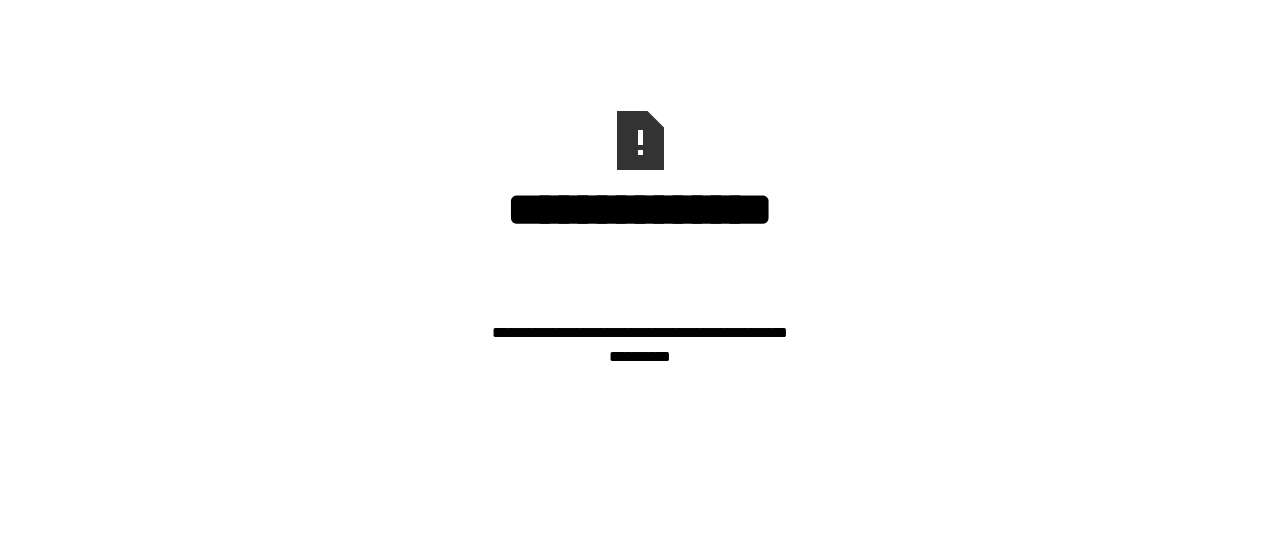 scroll, scrollTop: 0, scrollLeft: 0, axis: both 